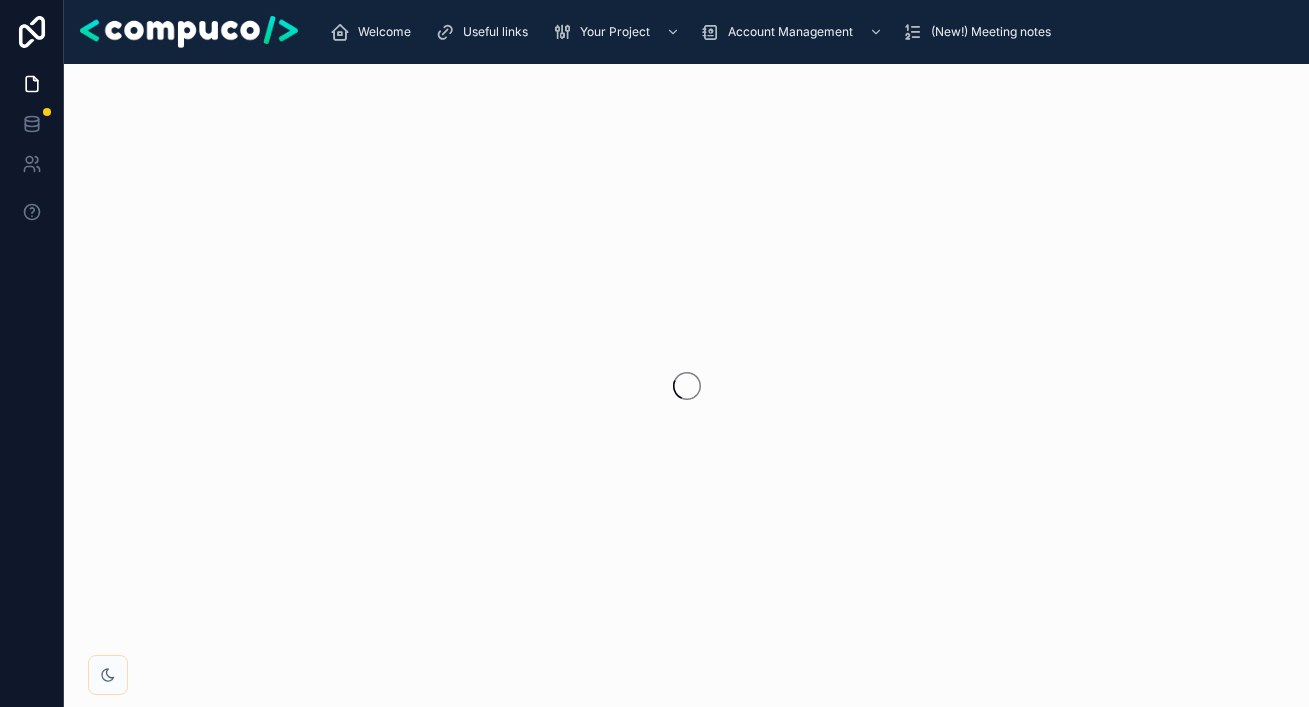 scroll, scrollTop: 0, scrollLeft: 0, axis: both 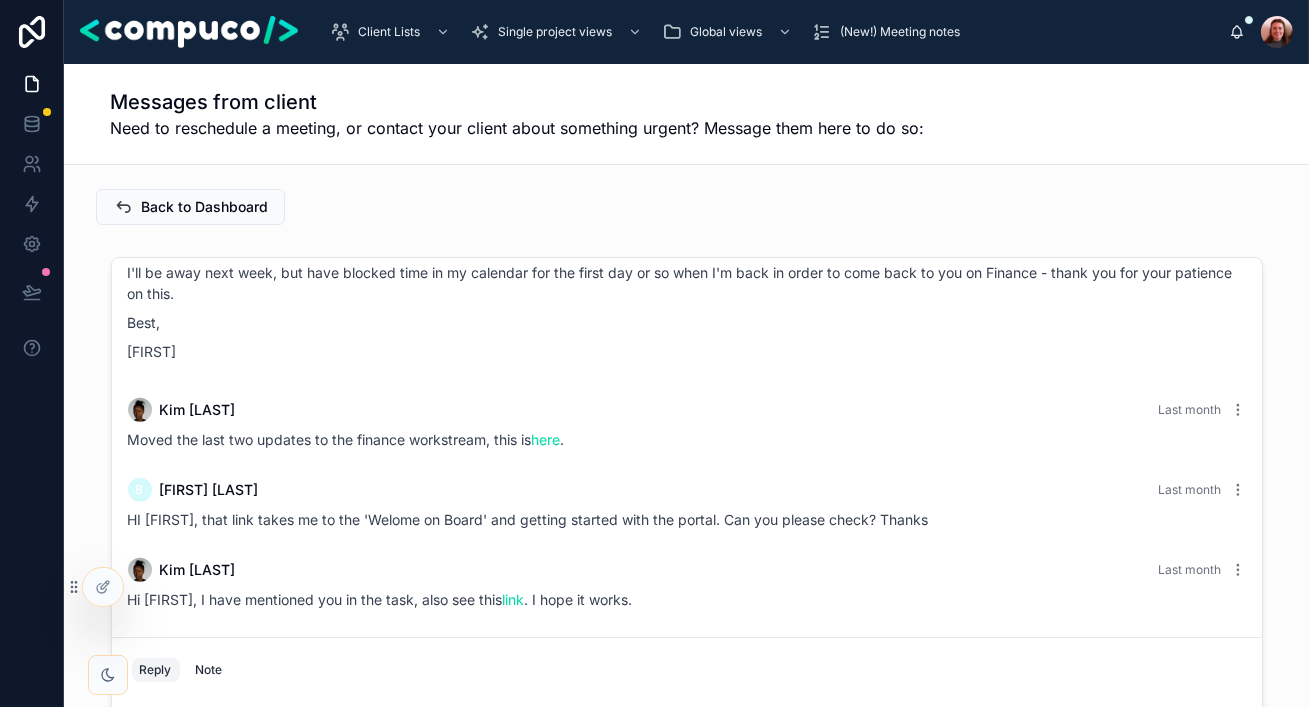 click on "[FIRST] [FIRST] [LAST] [LAST_MONTH]" at bounding box center (687, 490) 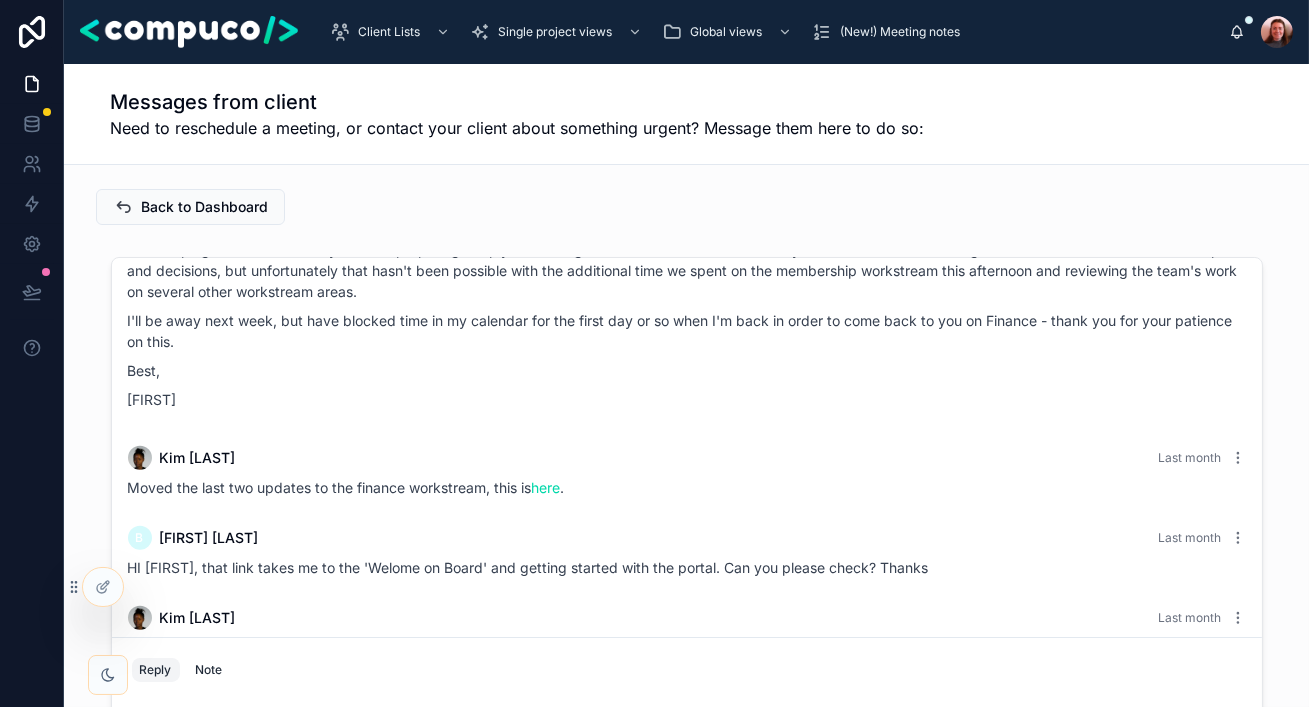 scroll, scrollTop: 2133, scrollLeft: 0, axis: vertical 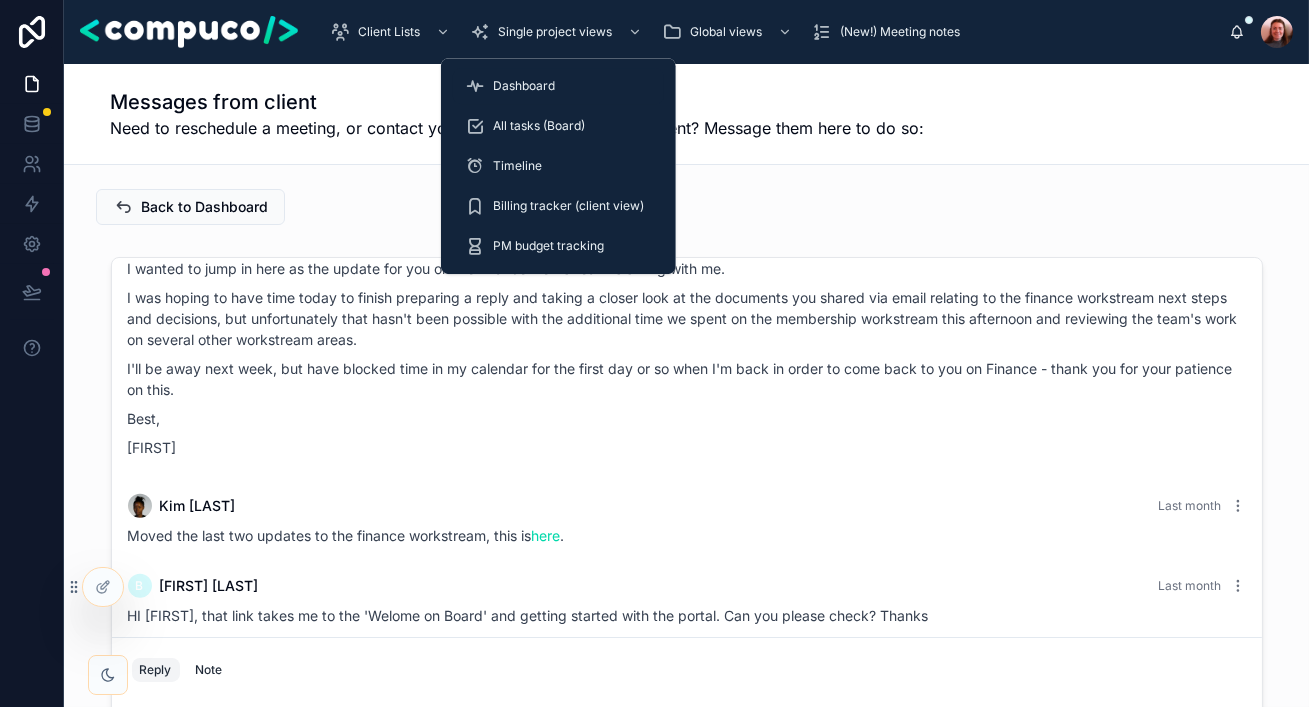 click on "Dashboard" at bounding box center (524, 86) 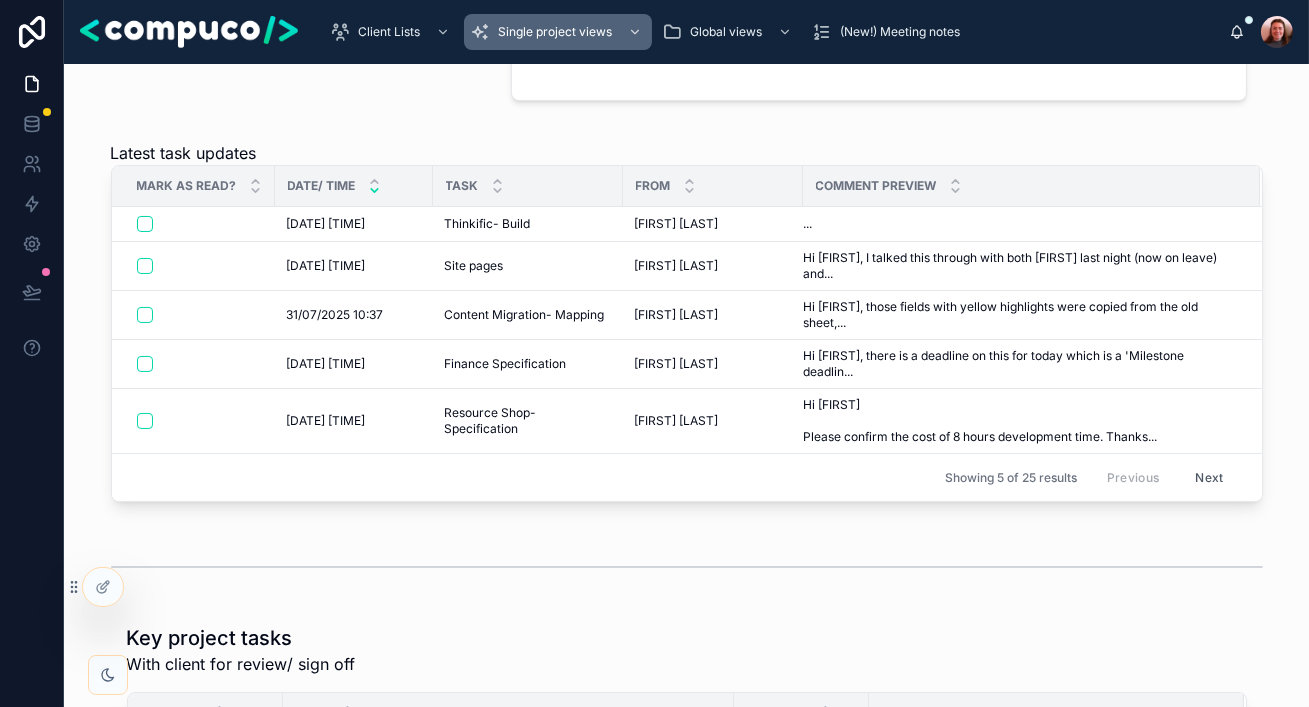 scroll, scrollTop: 445, scrollLeft: 0, axis: vertical 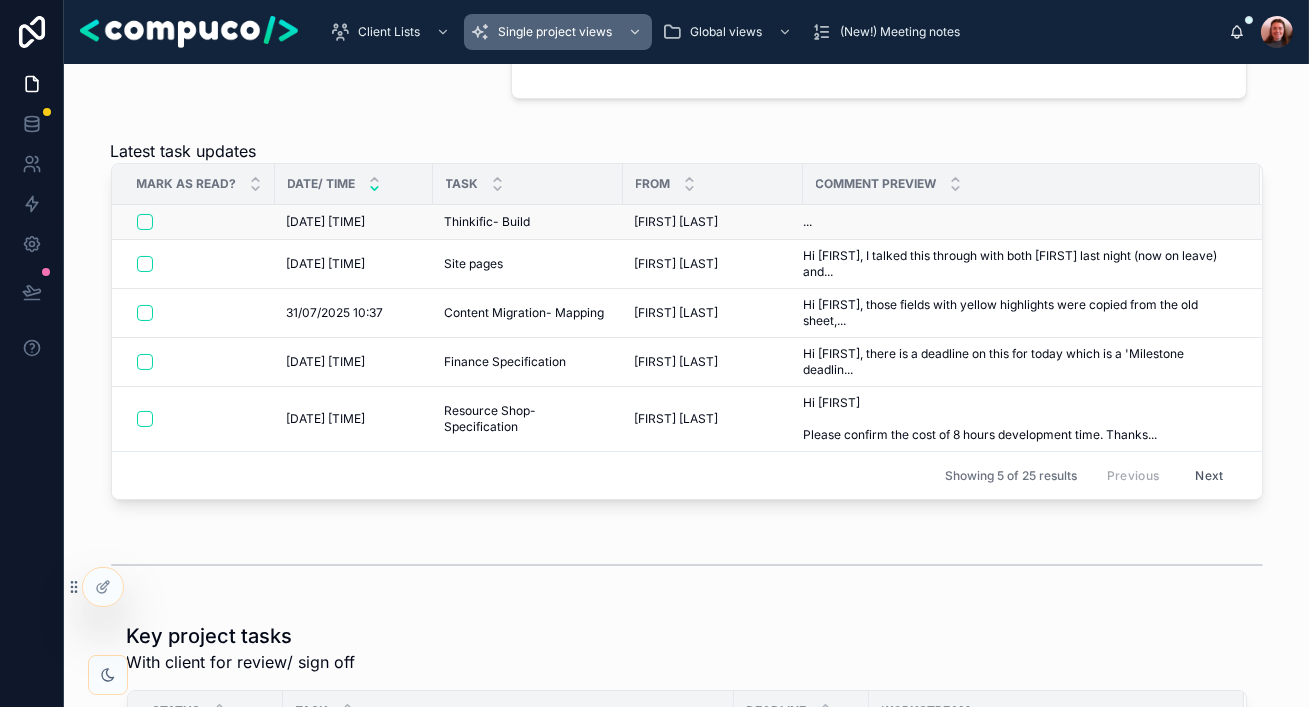 click on "... ..." at bounding box center [1020, 222] 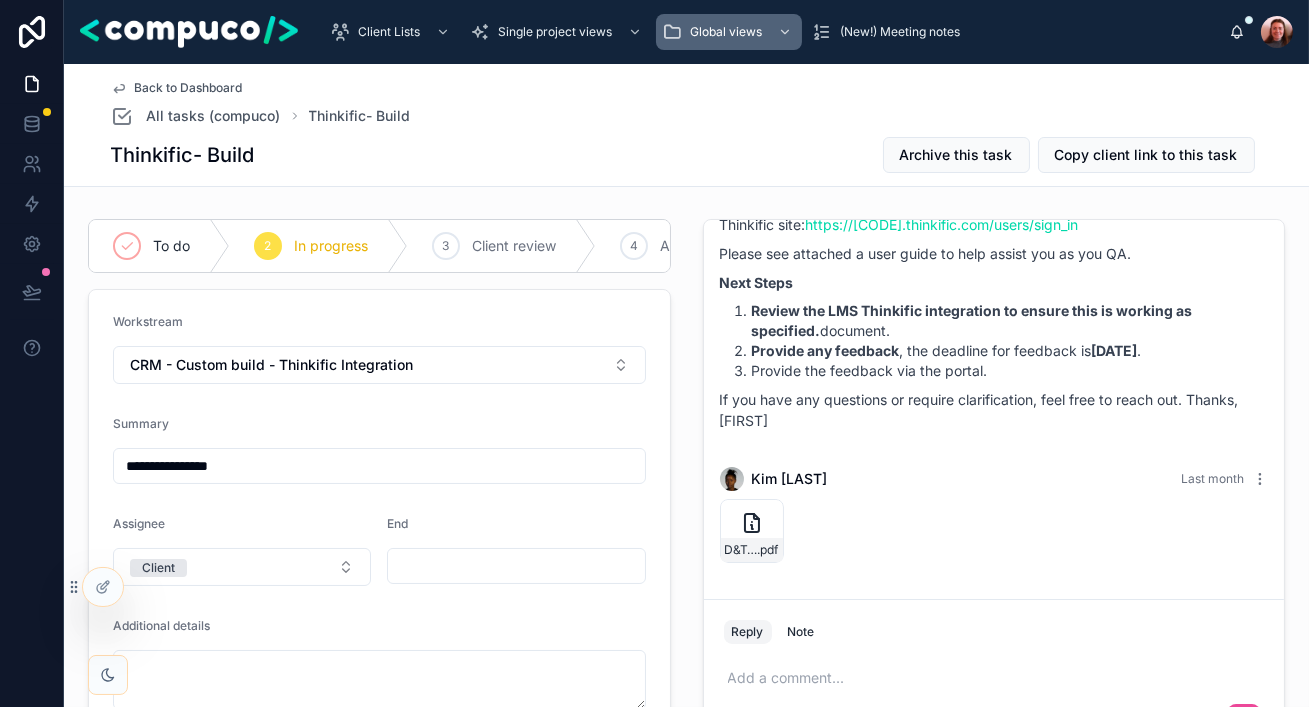 scroll, scrollTop: 2625, scrollLeft: 0, axis: vertical 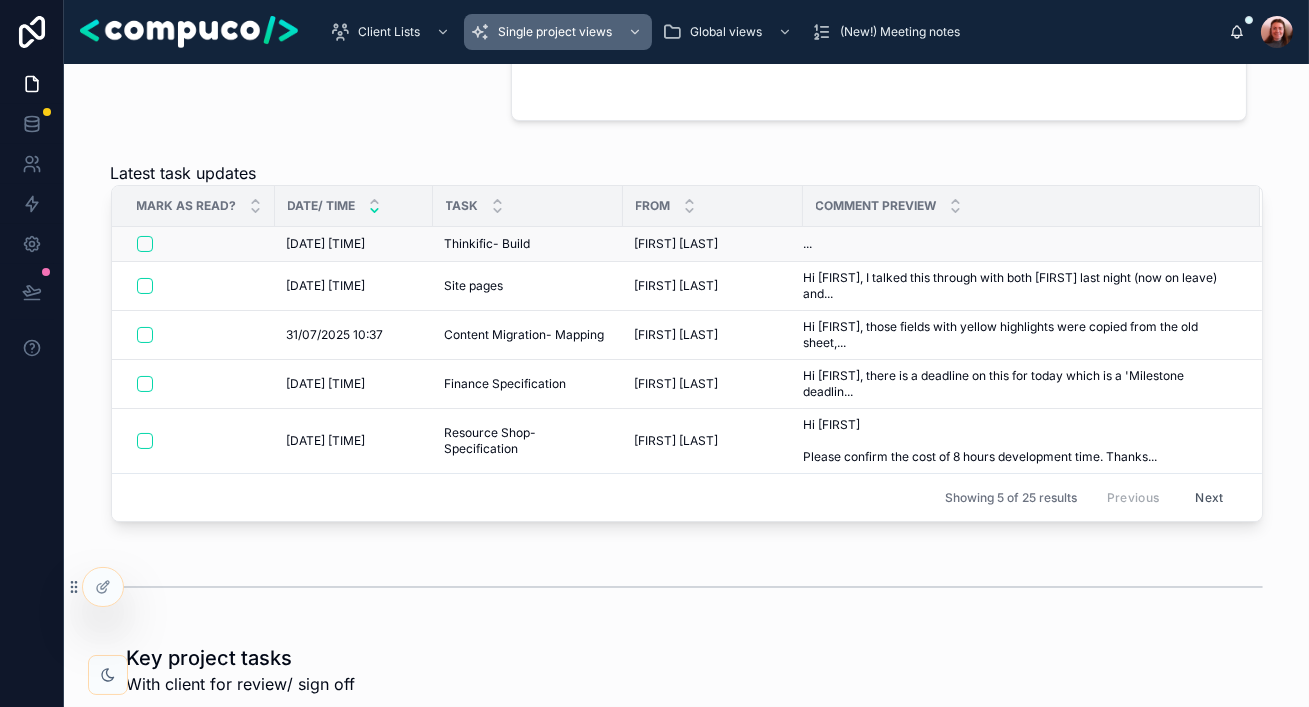click on "... ..." at bounding box center [1020, 244] 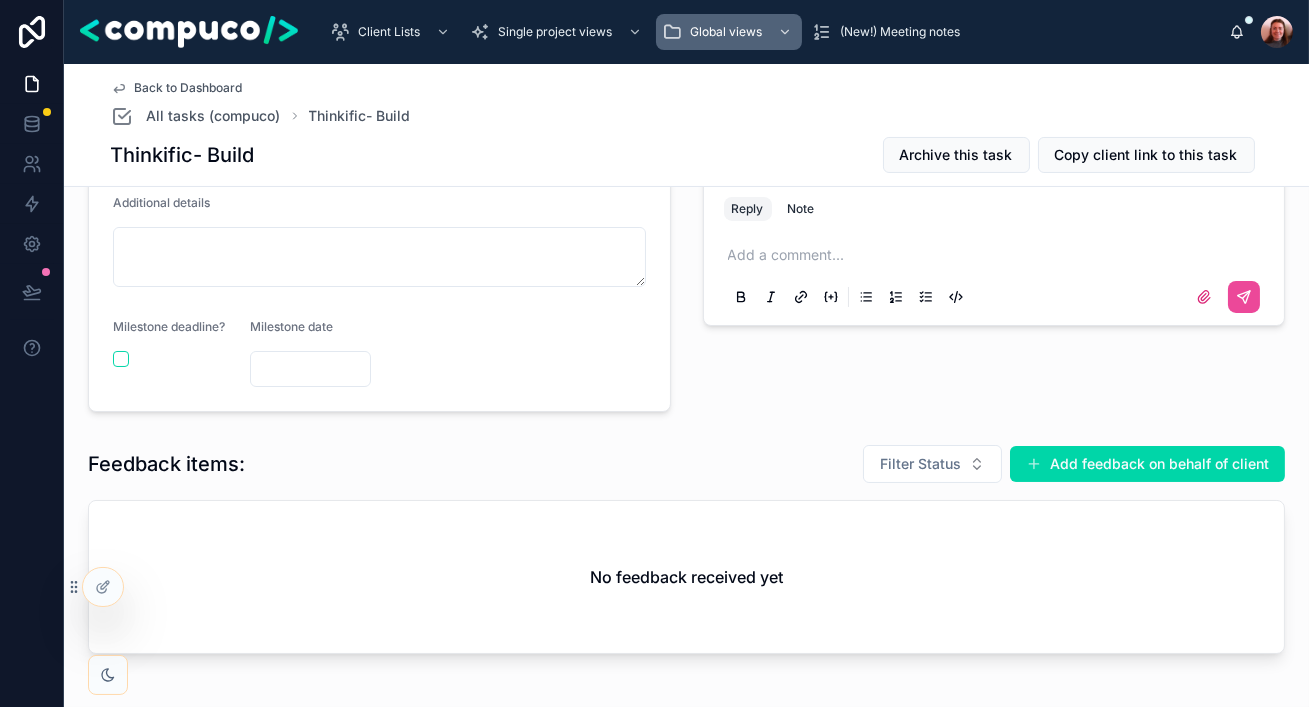 scroll, scrollTop: 2625, scrollLeft: 0, axis: vertical 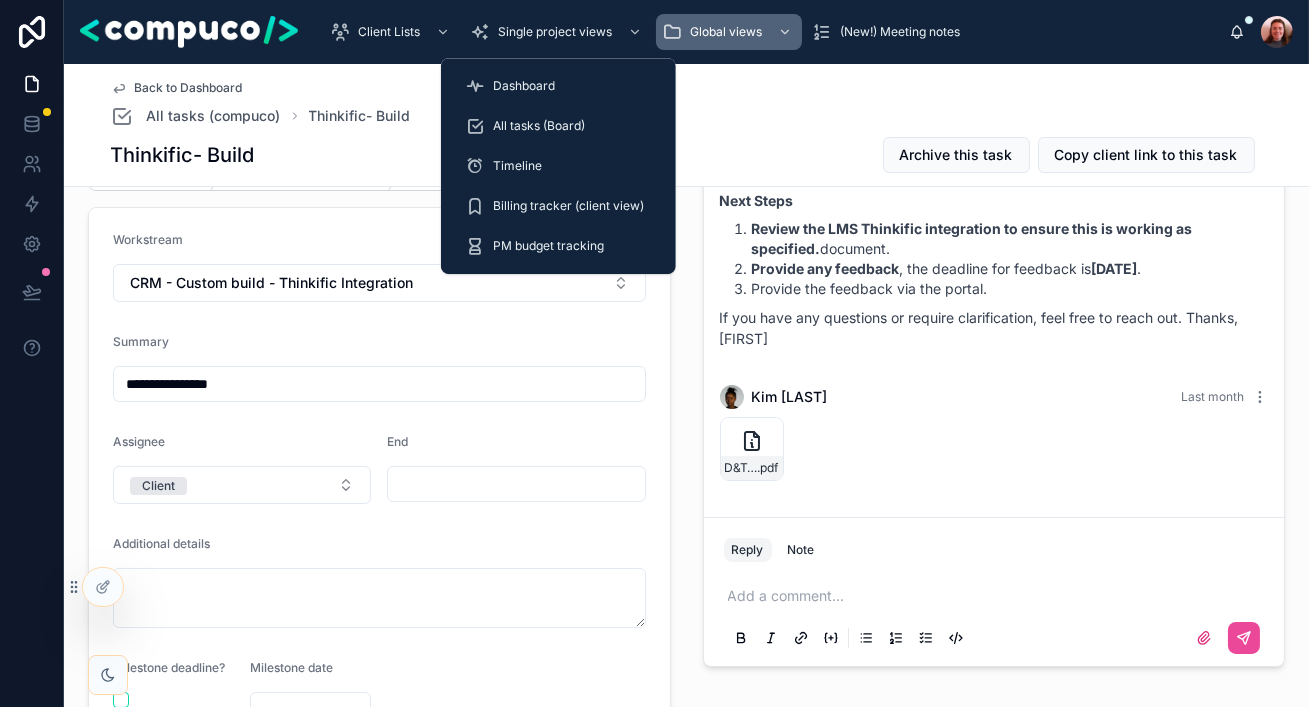 click on "Dashboard" at bounding box center (558, 86) 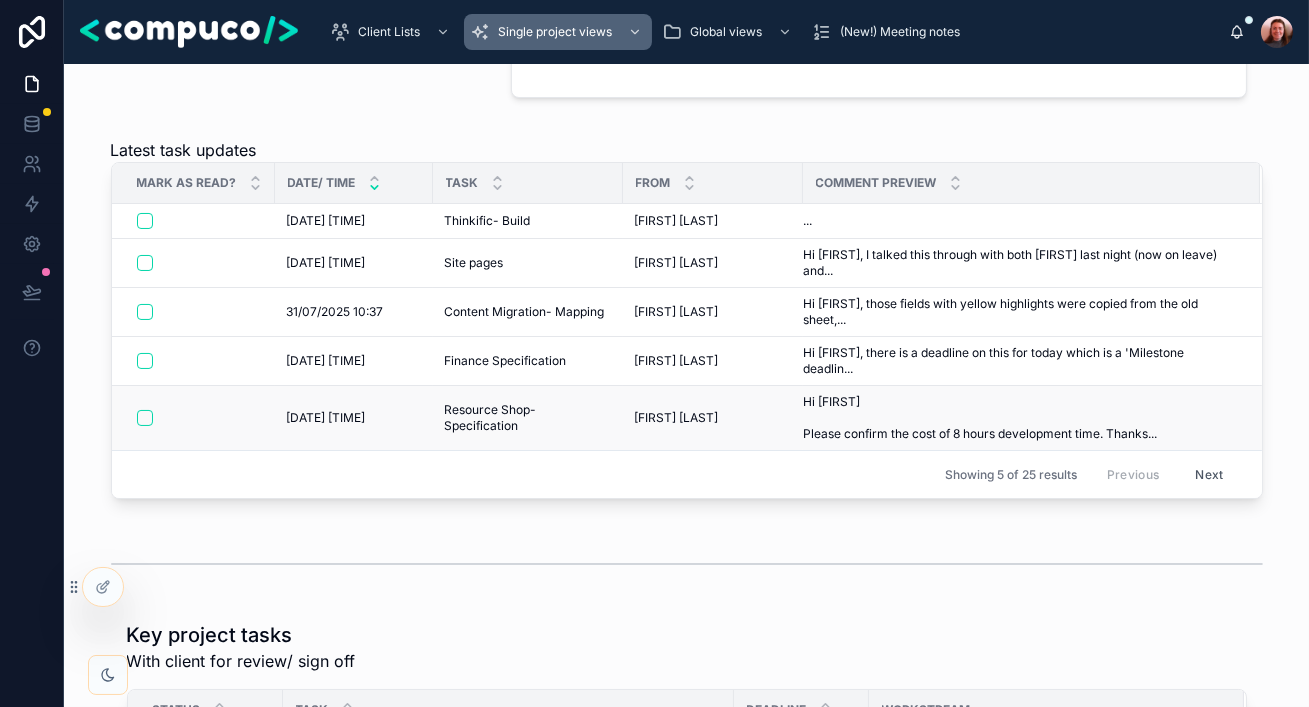 scroll, scrollTop: 445, scrollLeft: 0, axis: vertical 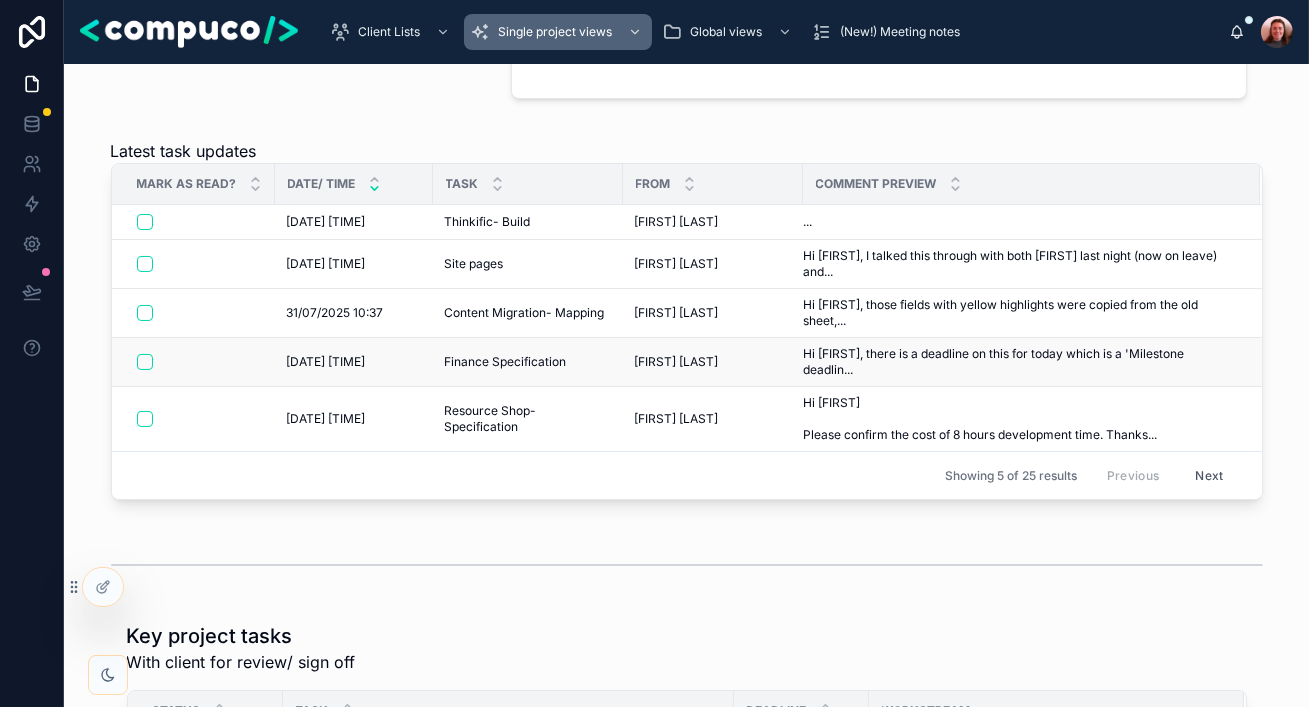 click on "Finance Specification" at bounding box center [506, 362] 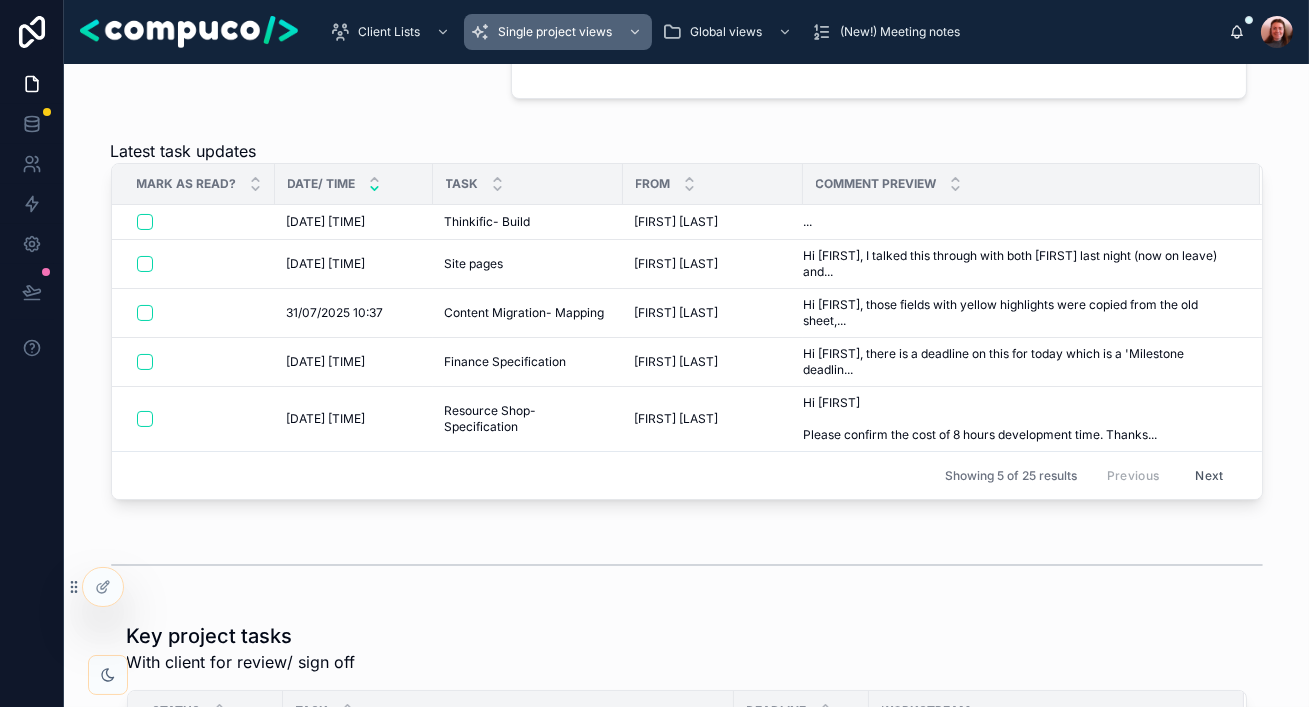 click on "Next" at bounding box center (1209, 475) 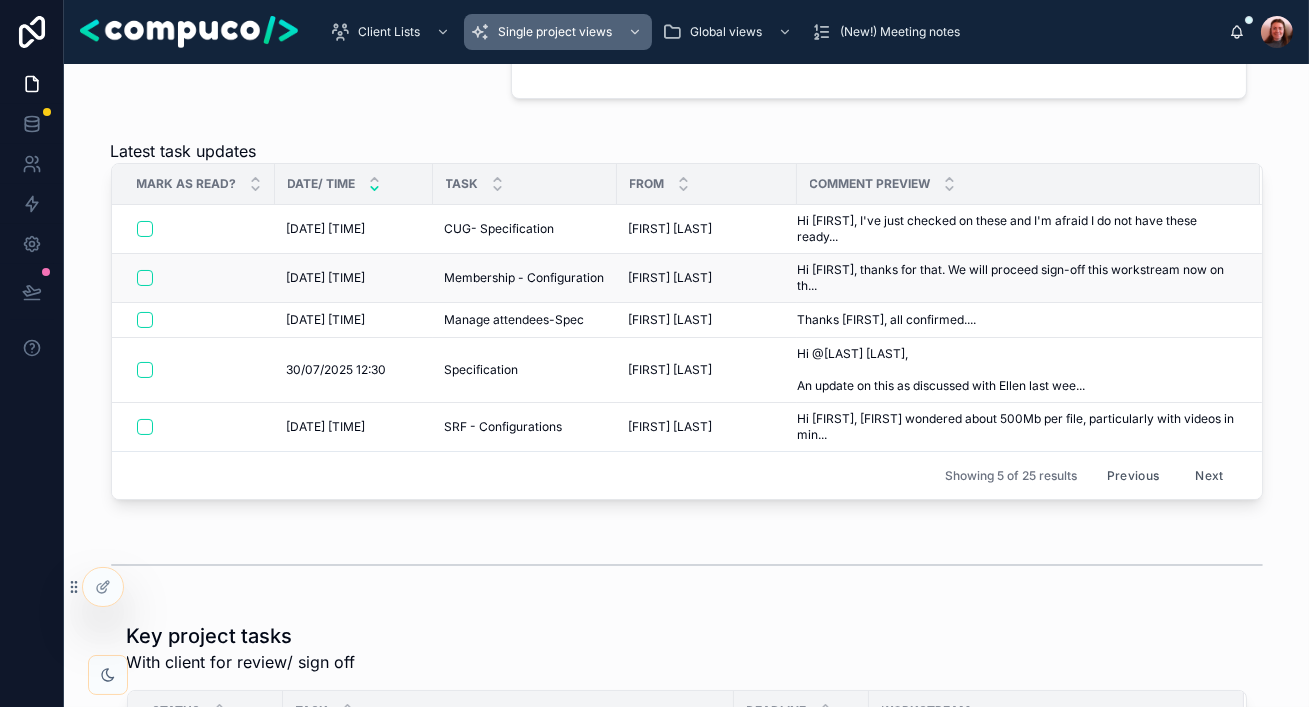 click on "Membership - Configuration" at bounding box center [525, 278] 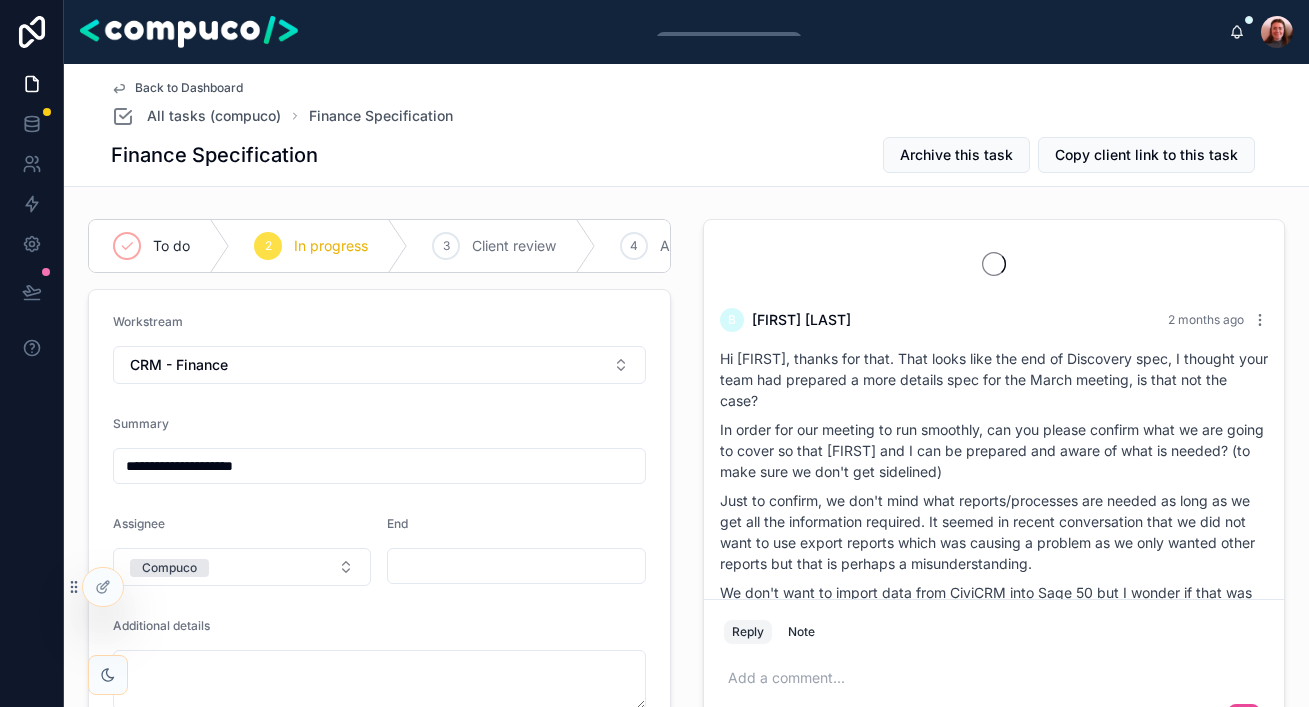 scroll, scrollTop: 0, scrollLeft: 0, axis: both 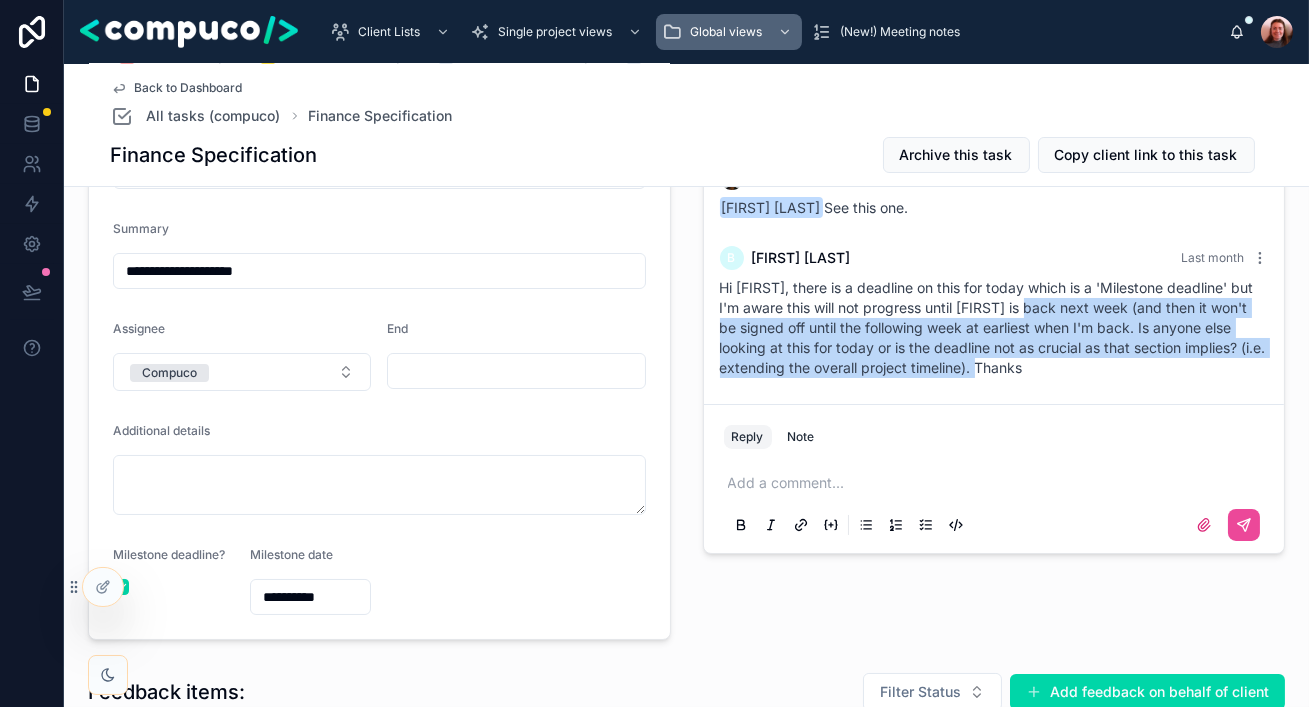 drag, startPoint x: 1096, startPoint y: 364, endPoint x: 1034, endPoint y: 299, distance: 89.827614 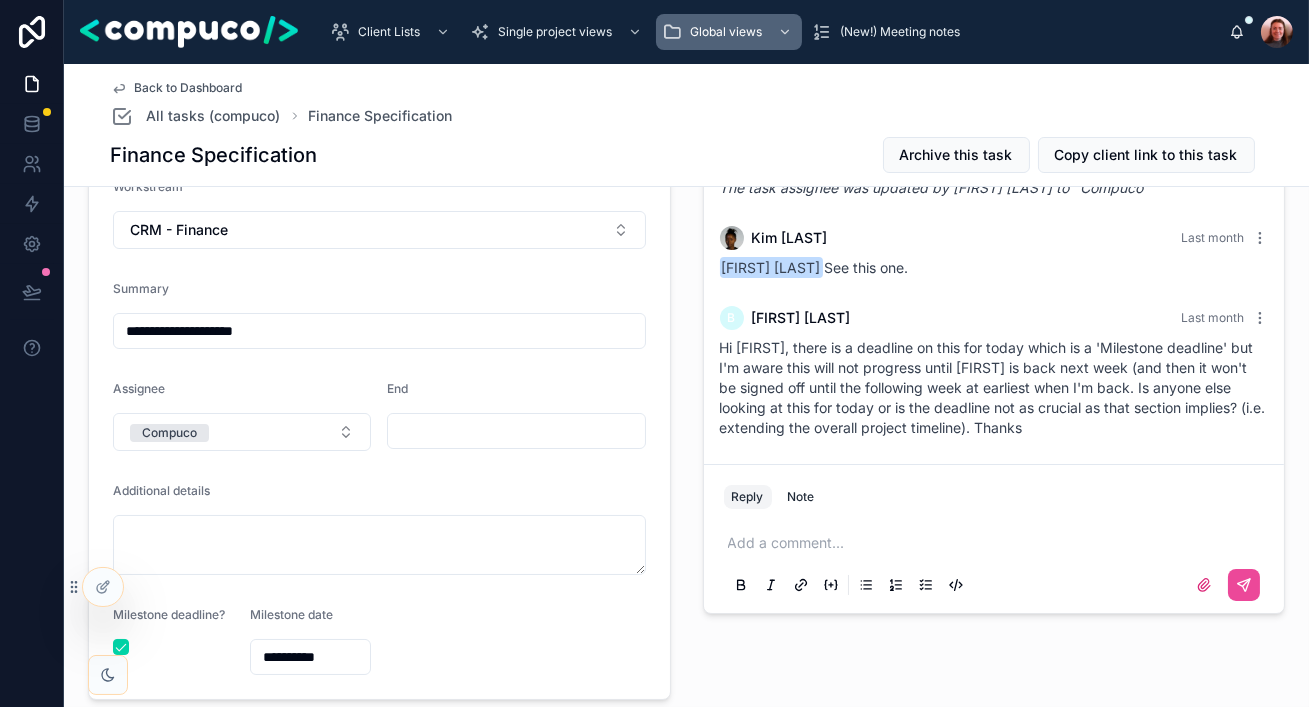 scroll, scrollTop: 124, scrollLeft: 0, axis: vertical 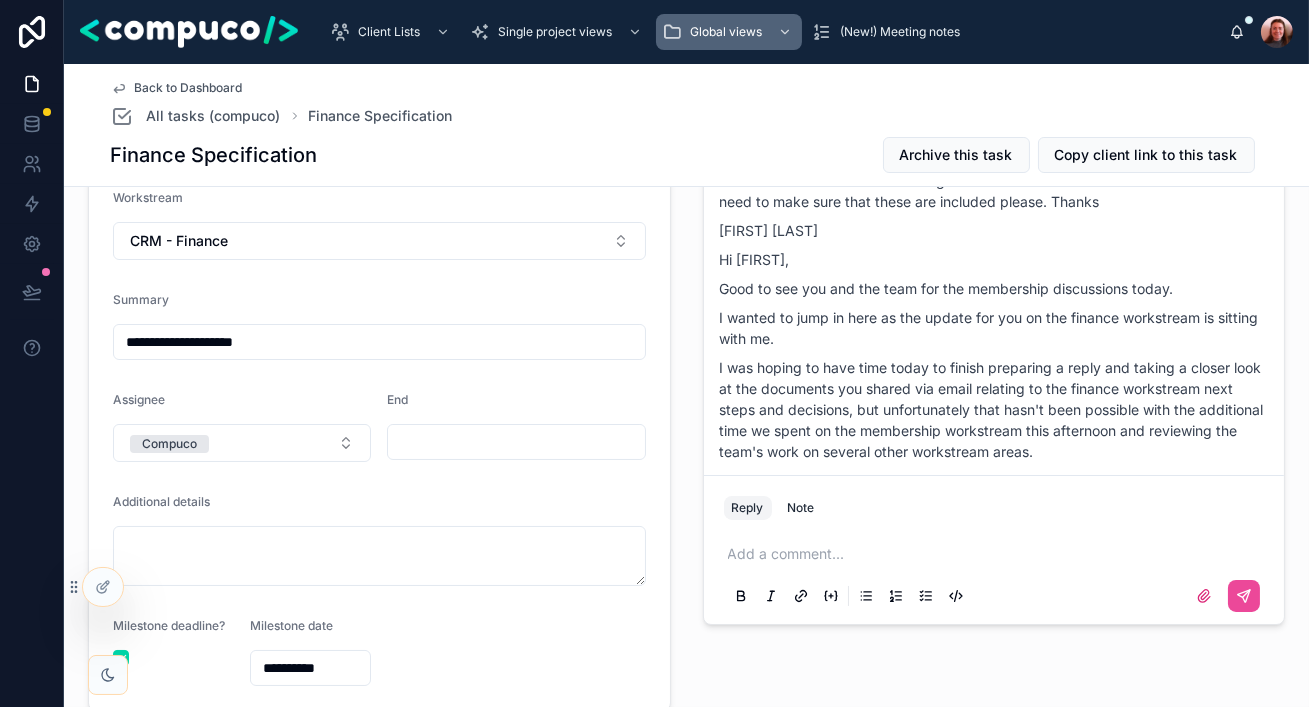 click on "B Brenda   Van Beijnum 2 months ago Hi Kim, thanks for that. That looks like the end of Discovery spec, I thought your team had prepared a more details spec for the March meeting, is that not the case? In order for our meeting to run smoothly, can you please confirm what we are going to cover so that Robert and I can be prepared and aware of what is needed? (to make sure we don't get sidelined) Just to confirm, we don't mind what reports/processes are needed as long as we get all the information required. It seemed in recent conversation that we did not want to use export reports which was causing a problem as we only wanted other reports but that is perhaps a misunderstanding. We don't want to import data from CiviCRM into Sage 50 but I wonder if that was understood as us not wanting to use batch export reports?  Thanks B Brenda   Van Beijnum 2 months ago B Brenda   Van Beijnum 2 months ago Kim   Mtambalika 2 months ago Hi  Brenda Van Beijnum B Brenda   Van Beijnum 2 months ago not Thanks Kim   Mtambalika" at bounding box center [994, 403] 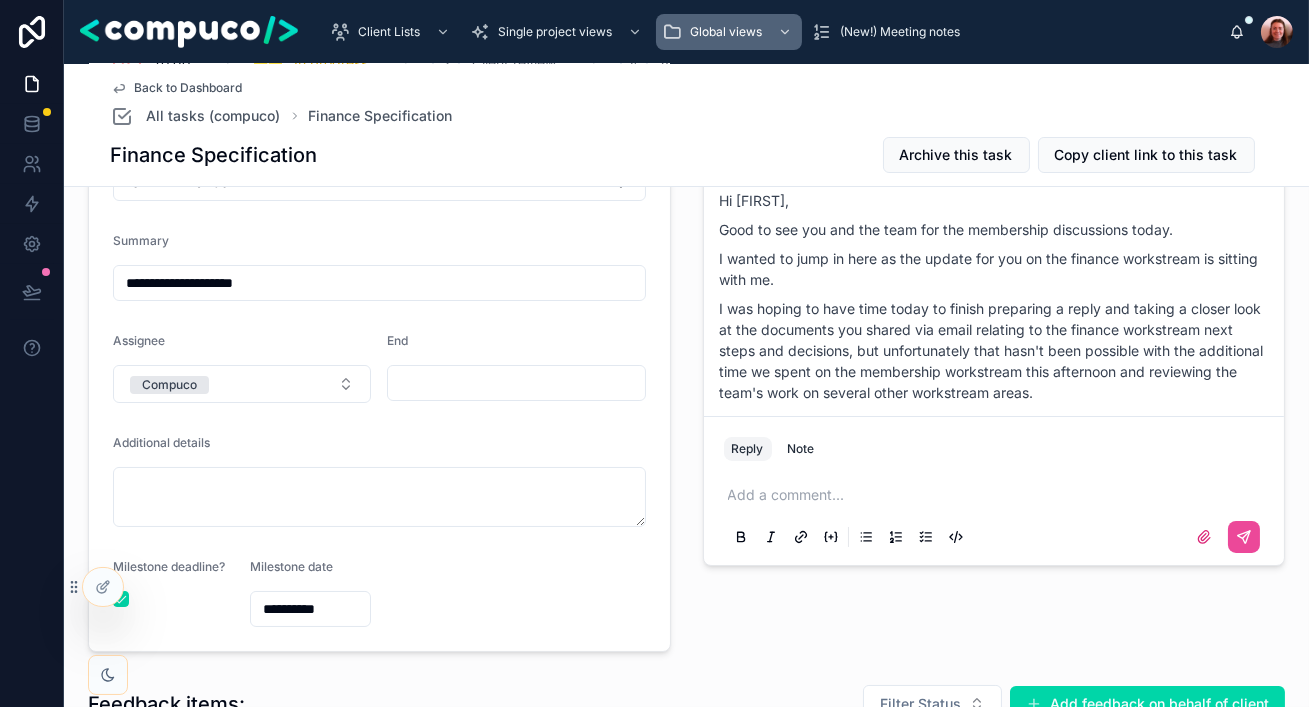 scroll, scrollTop: 187, scrollLeft: 0, axis: vertical 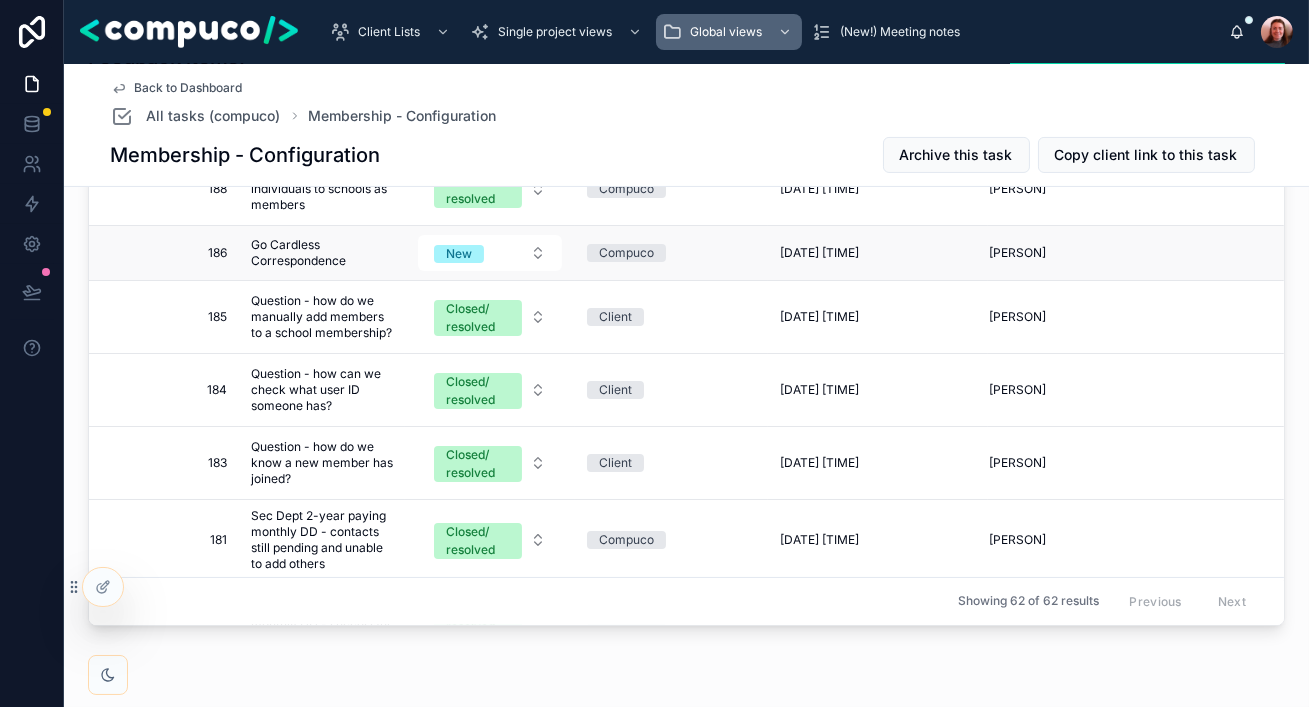 click on "Go Cardless Correspondence" at bounding box center (322, 253) 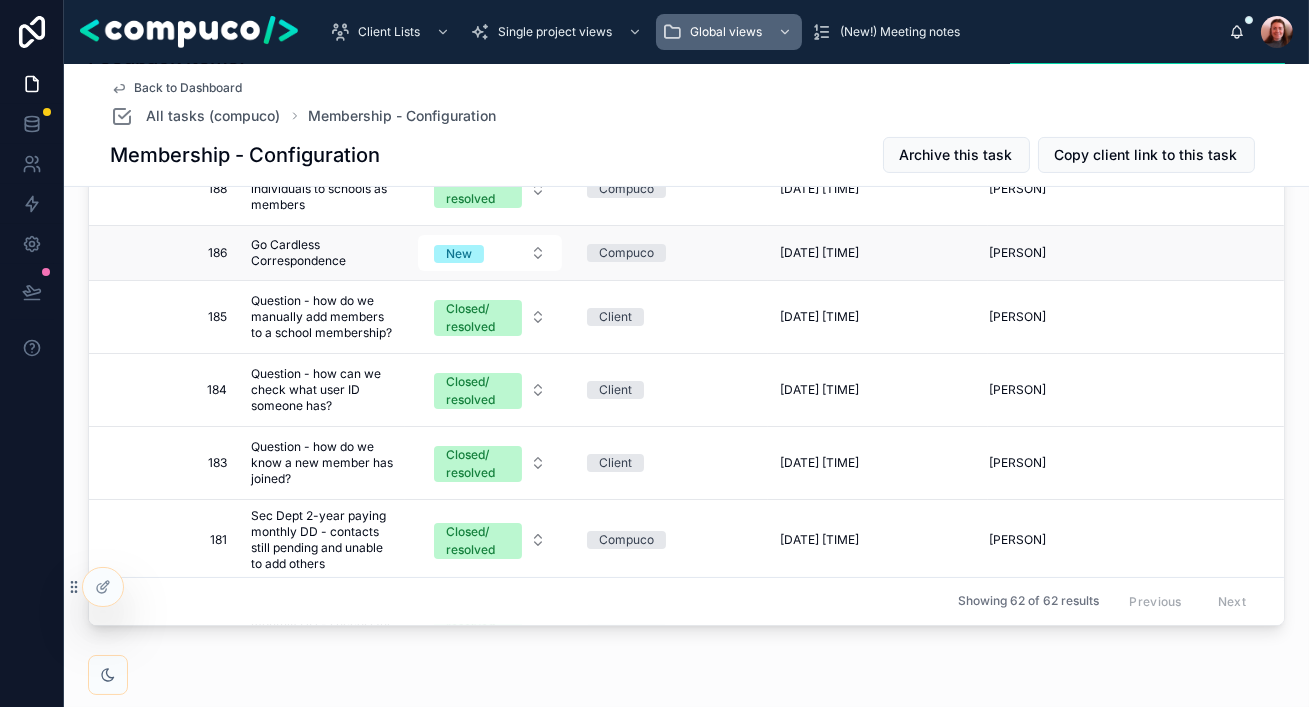 scroll, scrollTop: 0, scrollLeft: 0, axis: both 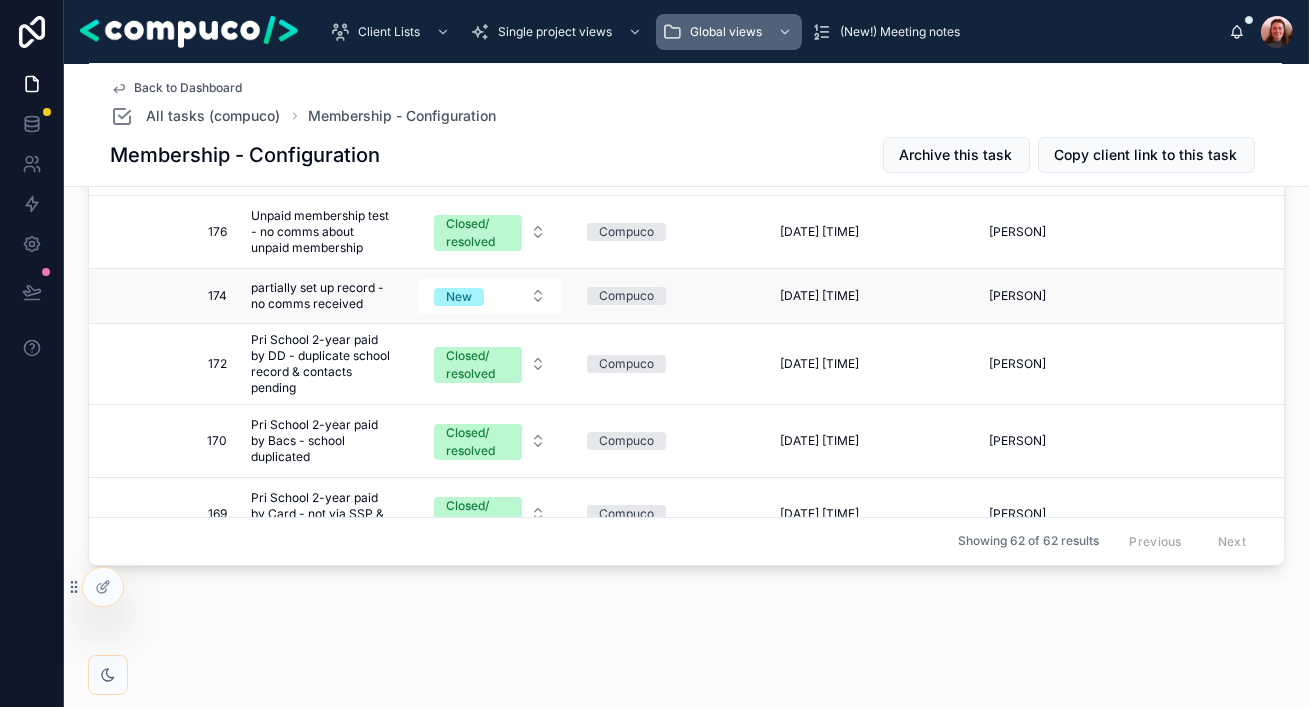 click on "partially set up record - no comms received" at bounding box center [322, 296] 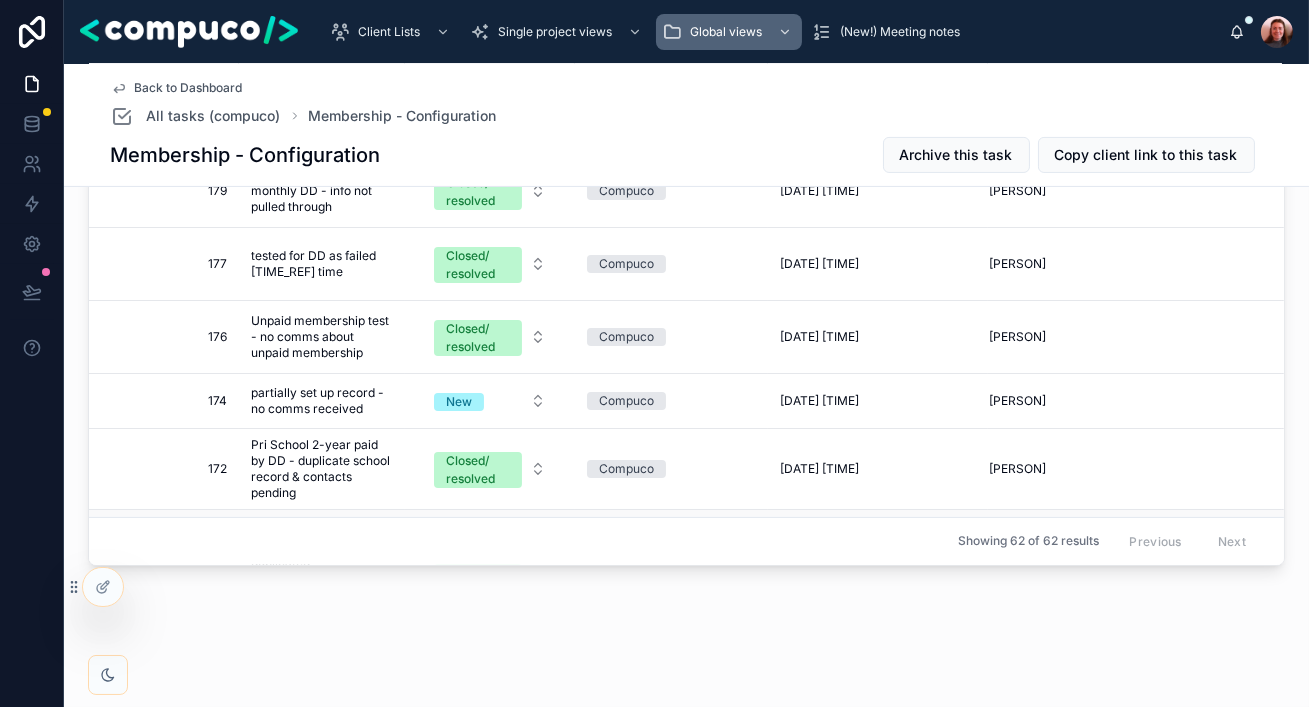 scroll, scrollTop: 673, scrollLeft: 0, axis: vertical 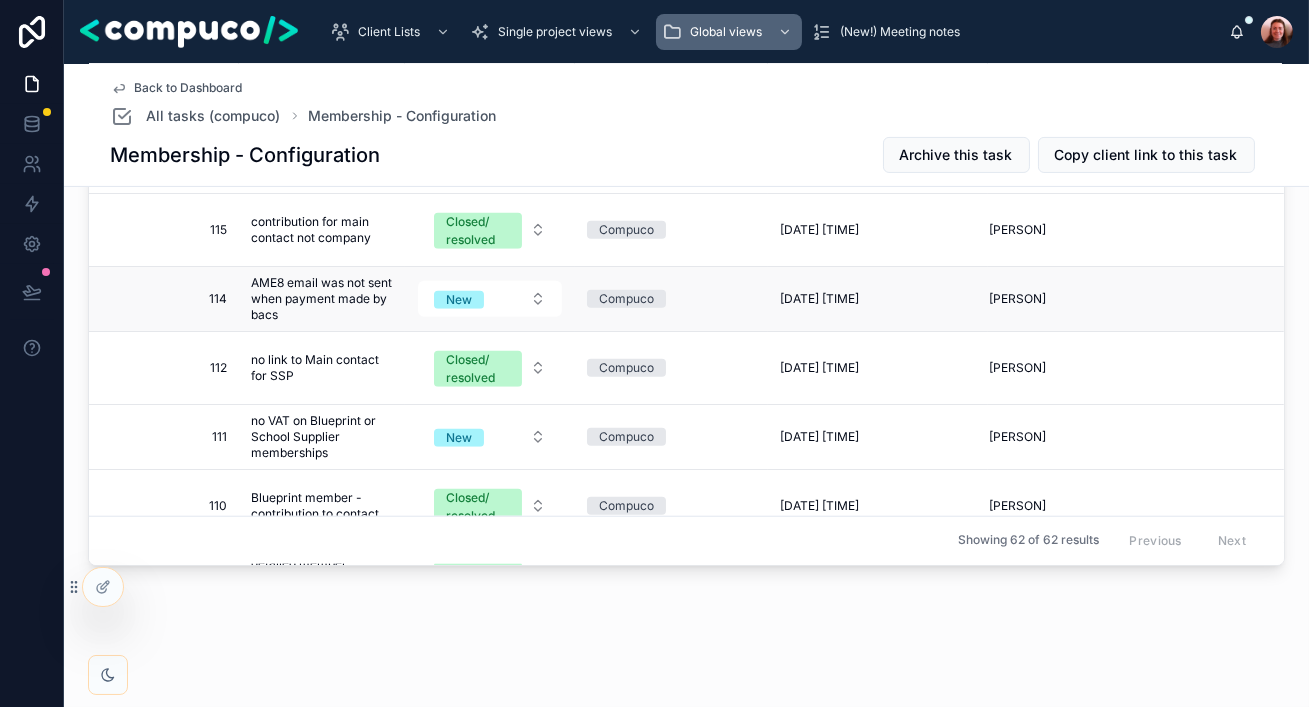 click on "AME8 email was not sent when payment made by bacs" at bounding box center [322, 299] 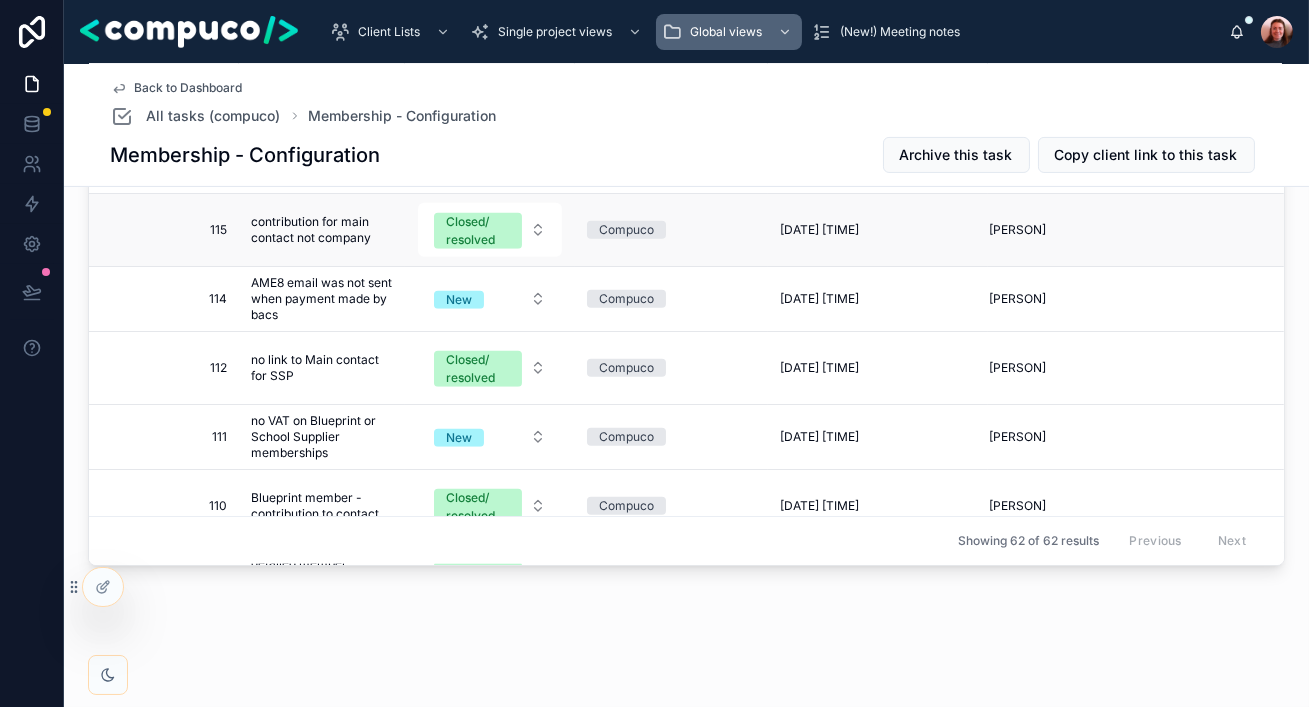 scroll, scrollTop: 3634, scrollLeft: 0, axis: vertical 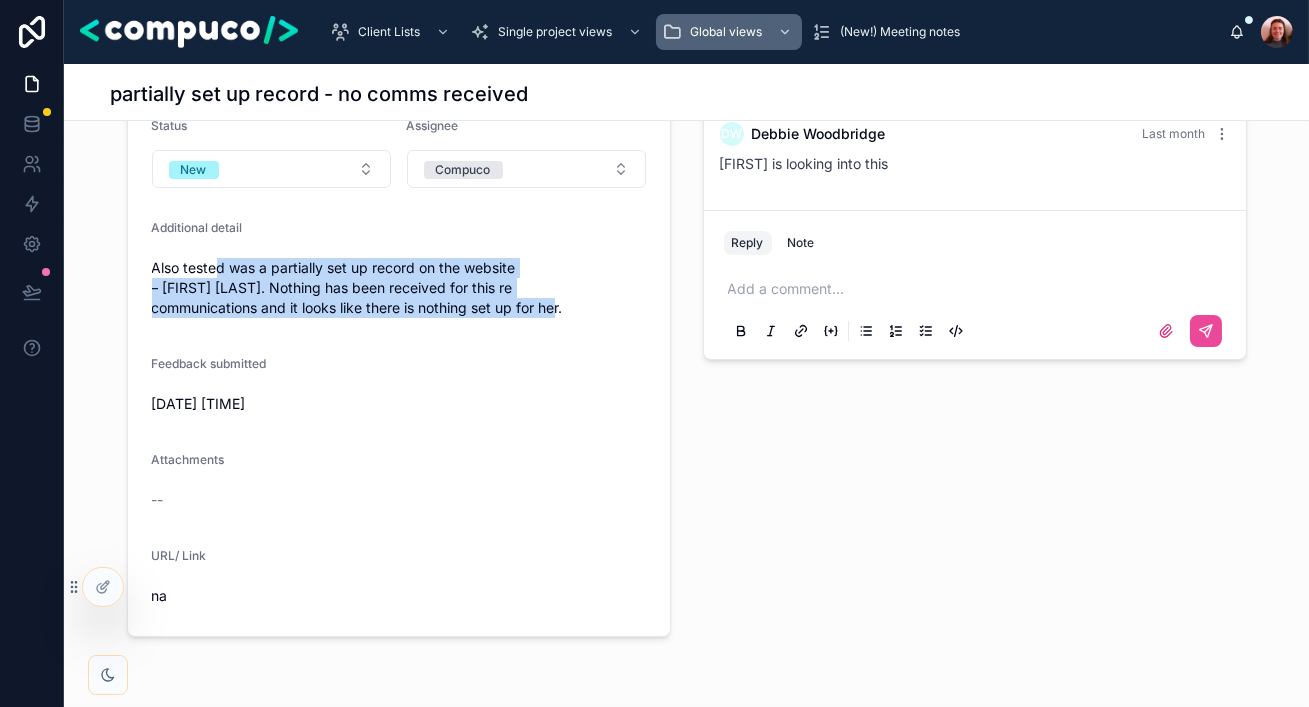 drag, startPoint x: 606, startPoint y: 321, endPoint x: 218, endPoint y: 261, distance: 392.61176 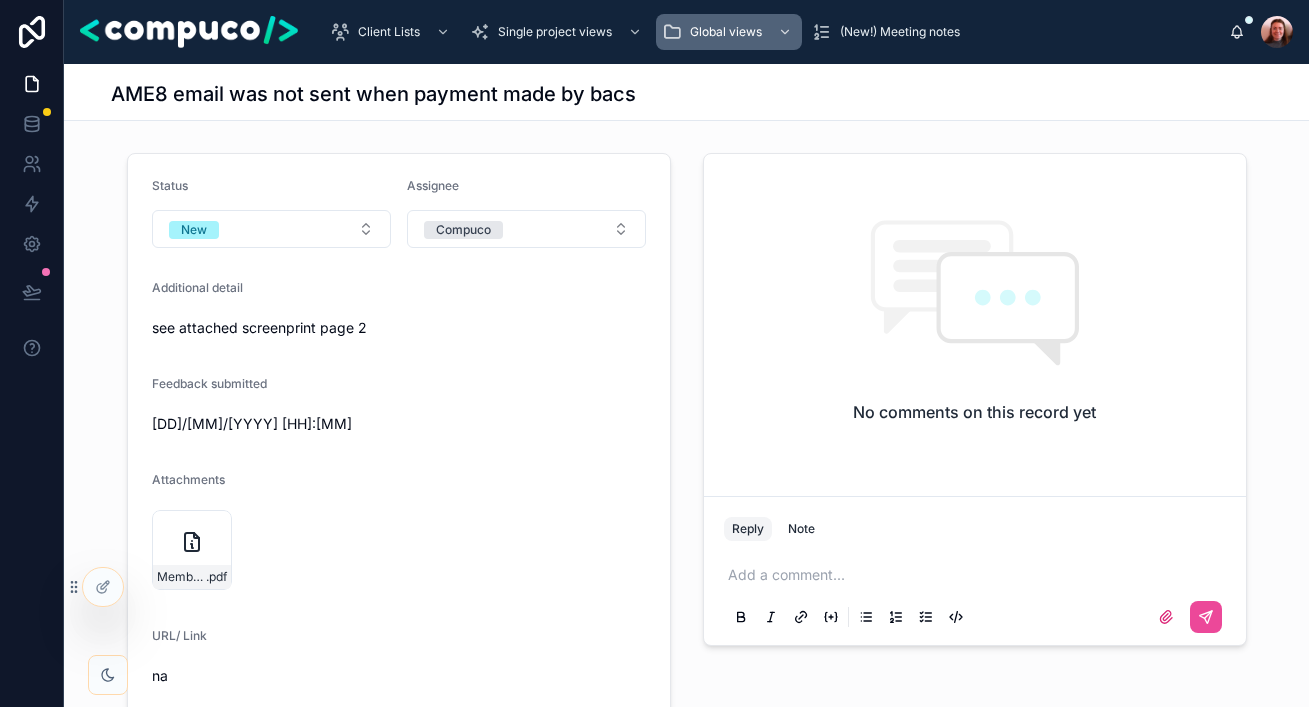 scroll, scrollTop: 0, scrollLeft: 0, axis: both 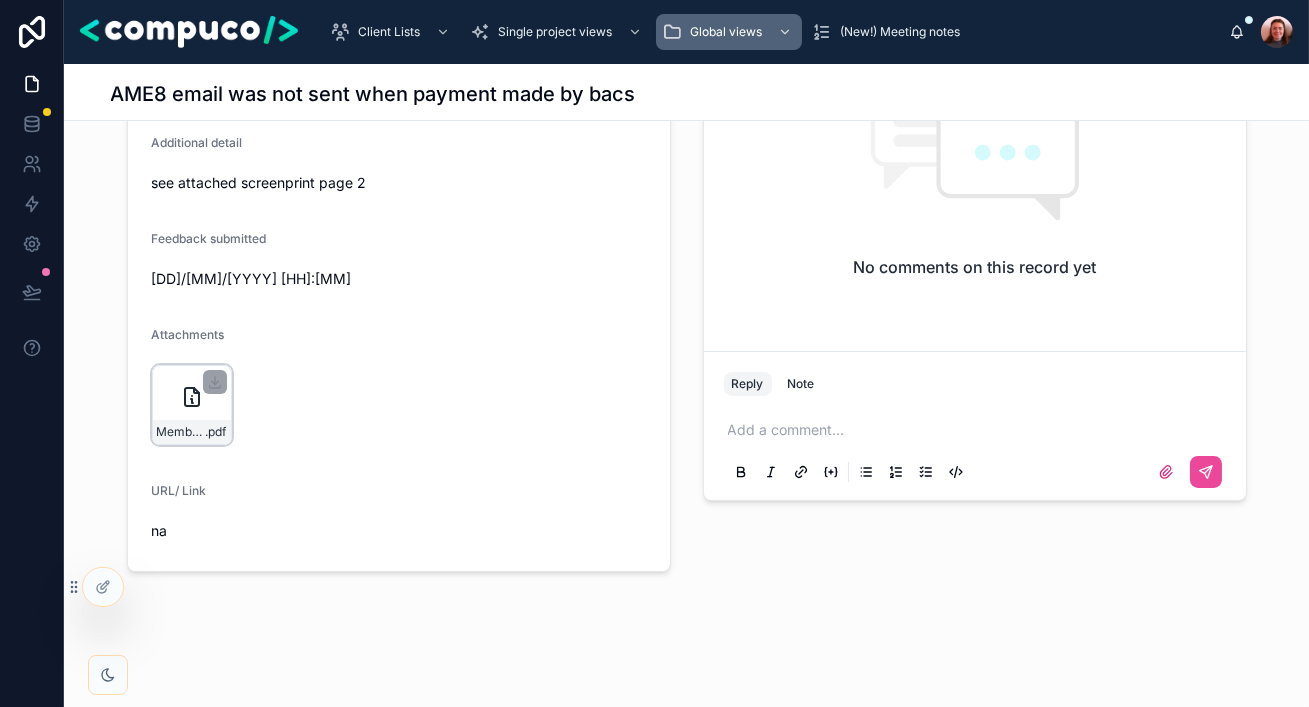 click on "Membership-feedback-from-testing-part-1-200525 .pdf" at bounding box center (192, 405) 